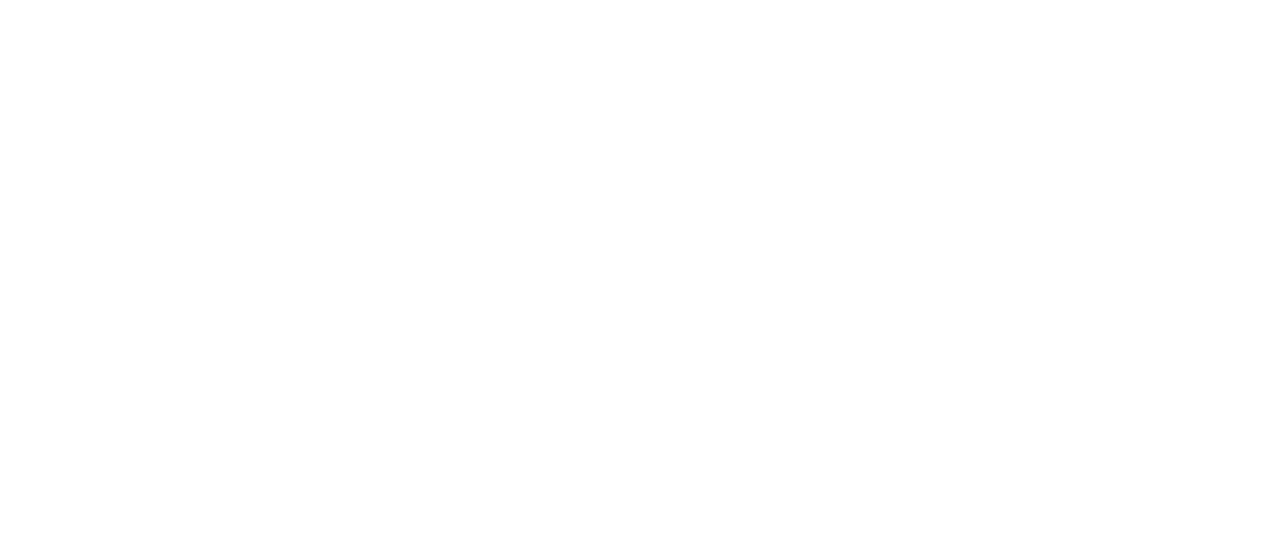 scroll, scrollTop: 0, scrollLeft: 0, axis: both 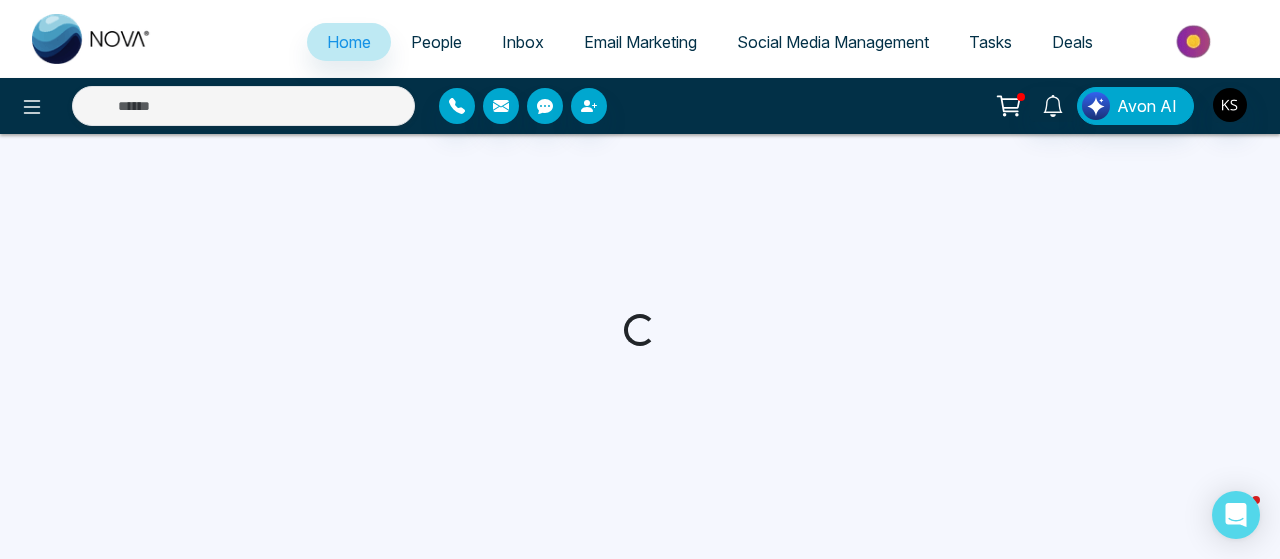 select on "*" 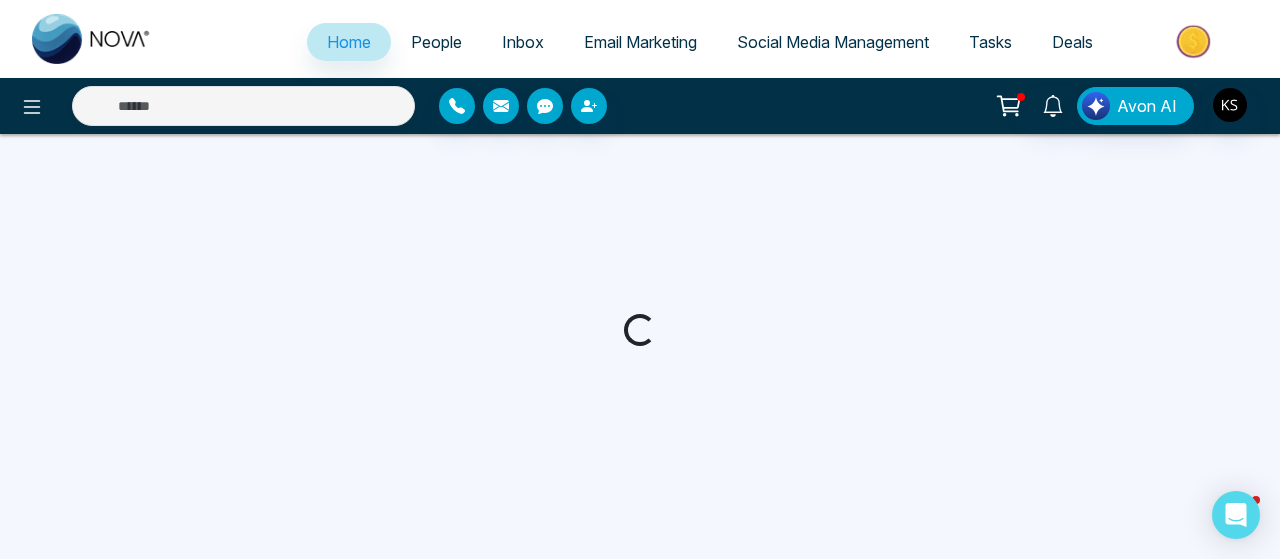 select on "*" 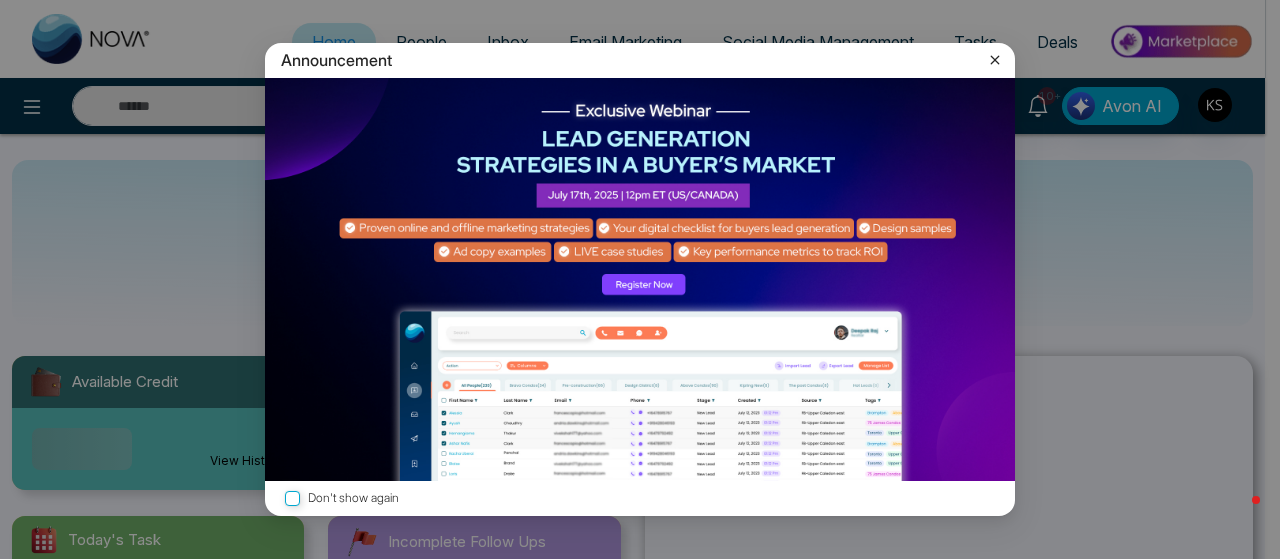 click 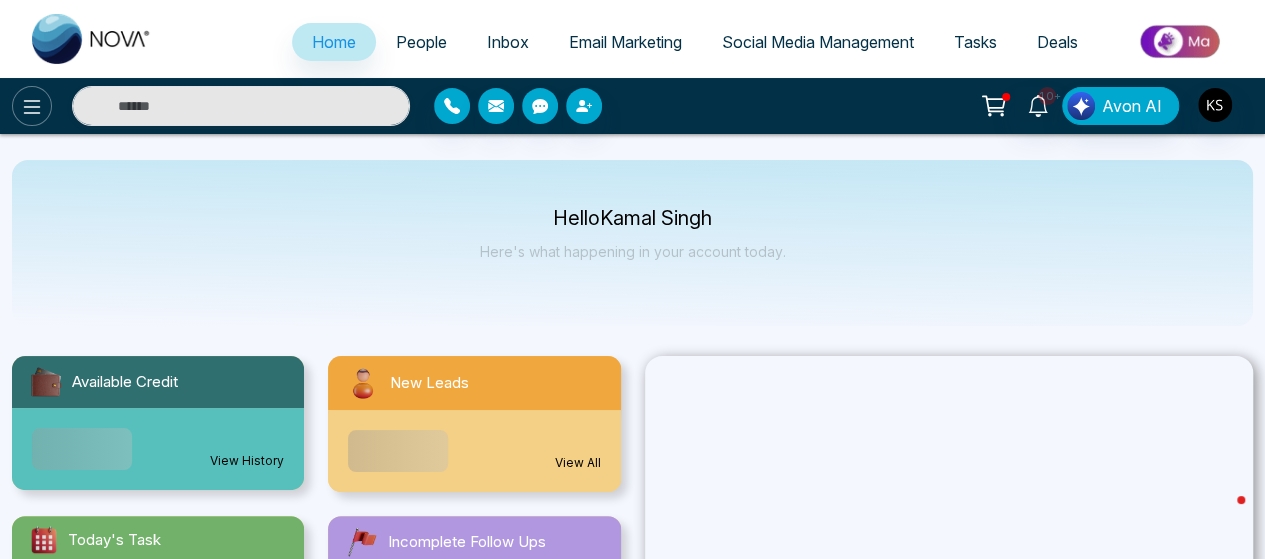 click 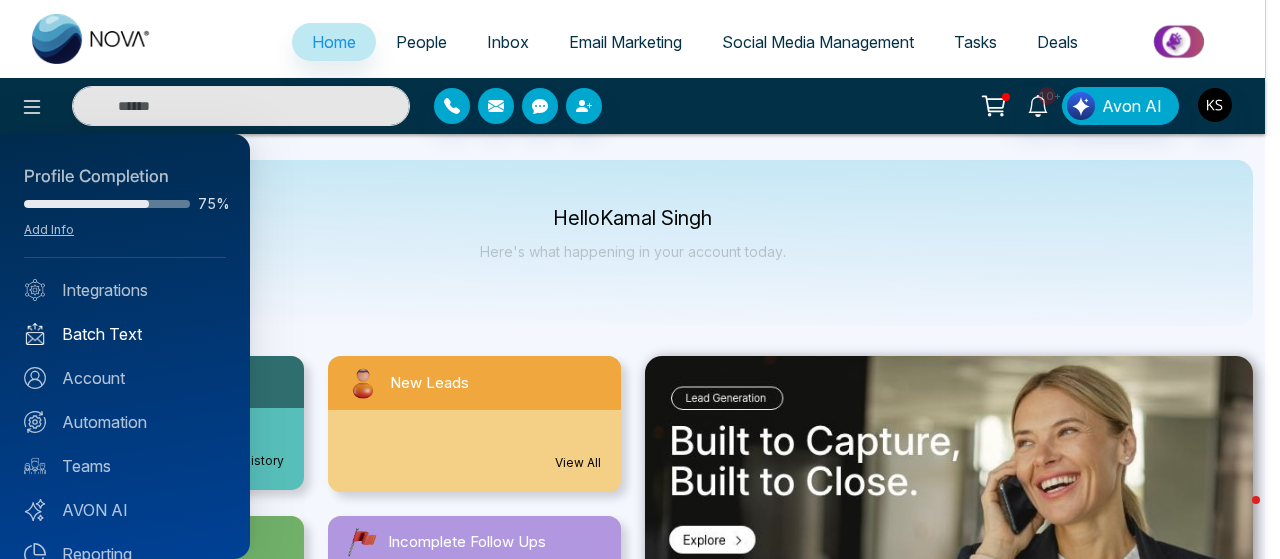 click on "Batch Text" at bounding box center (125, 334) 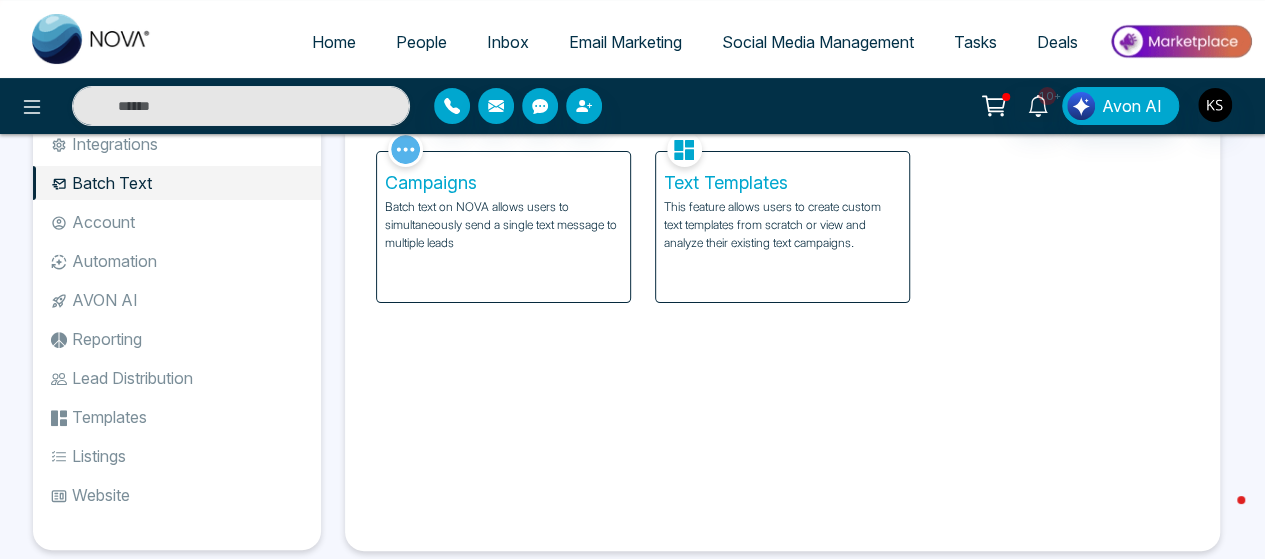 scroll, scrollTop: 0, scrollLeft: 0, axis: both 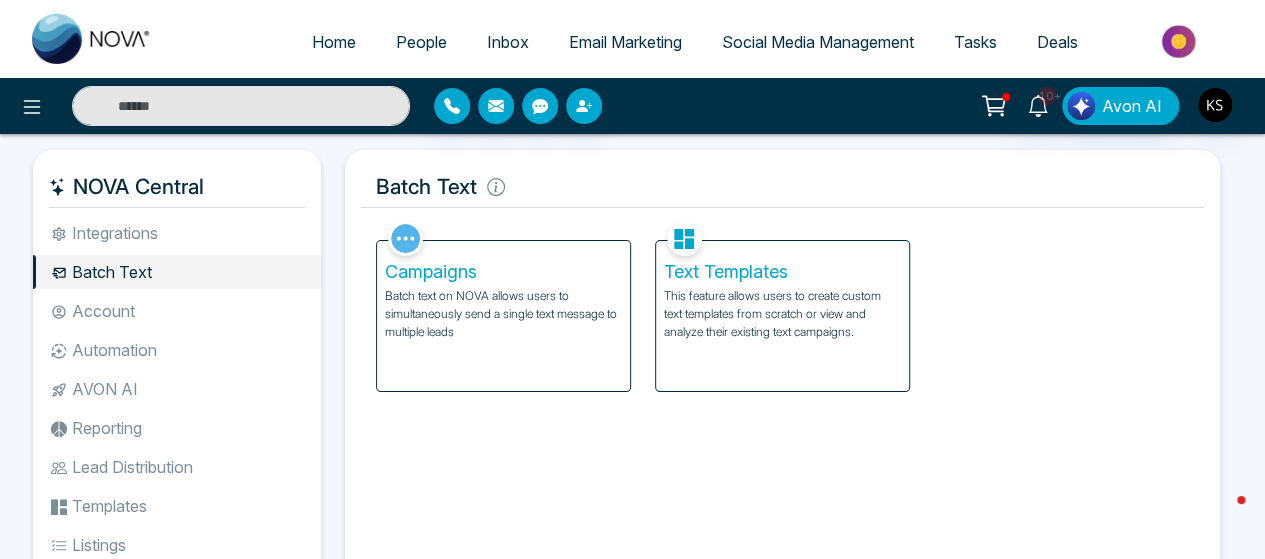 click on "Text Templates" at bounding box center (782, 272) 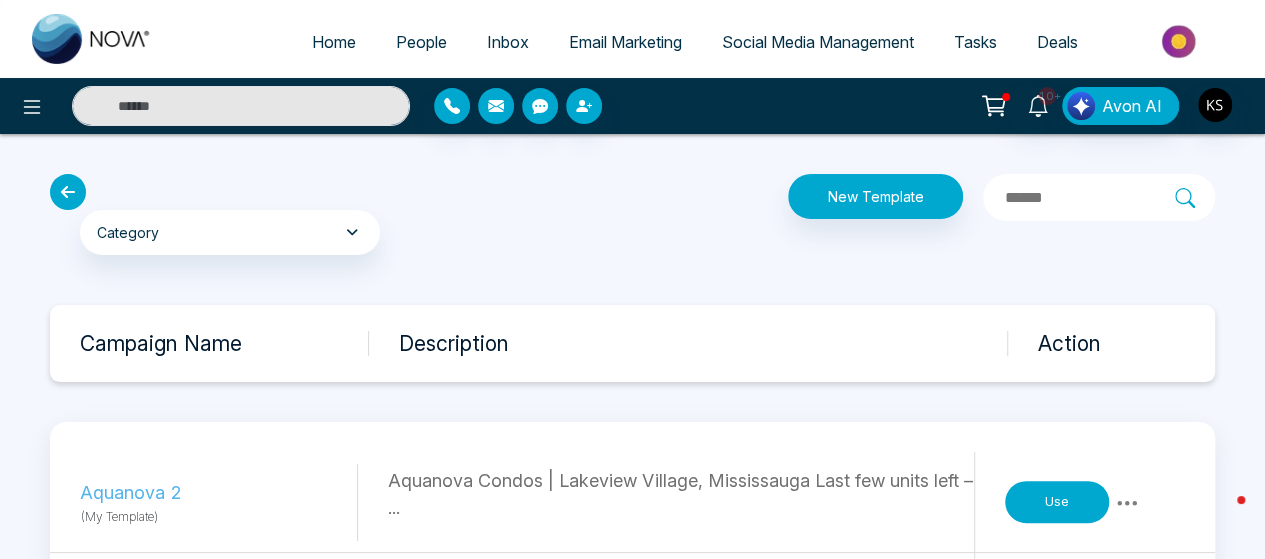 click at bounding box center [68, 192] 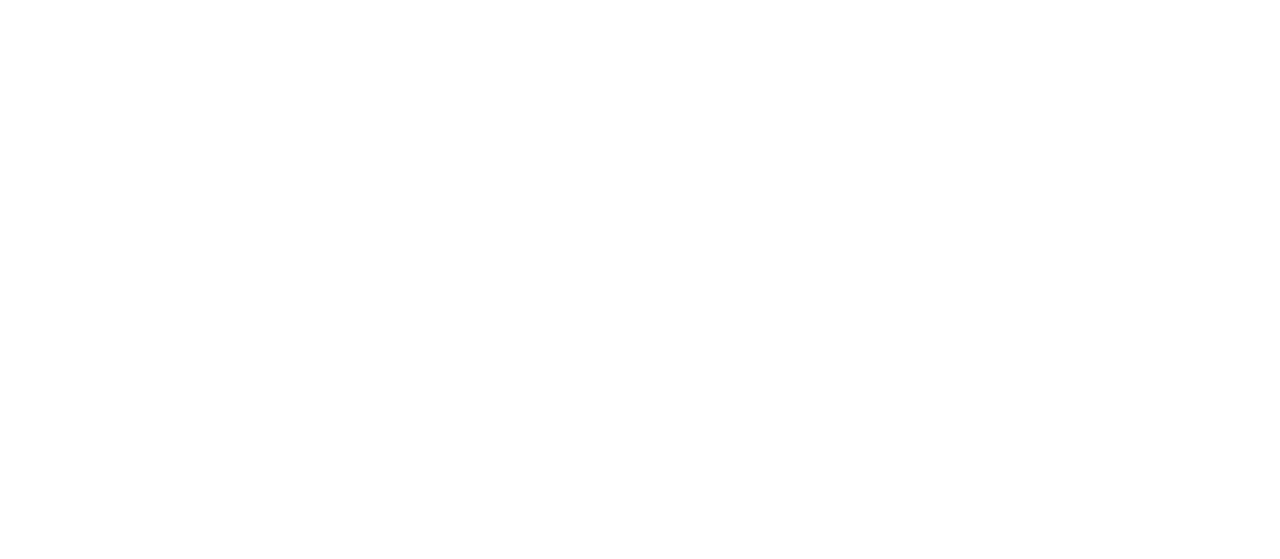 scroll, scrollTop: 0, scrollLeft: 0, axis: both 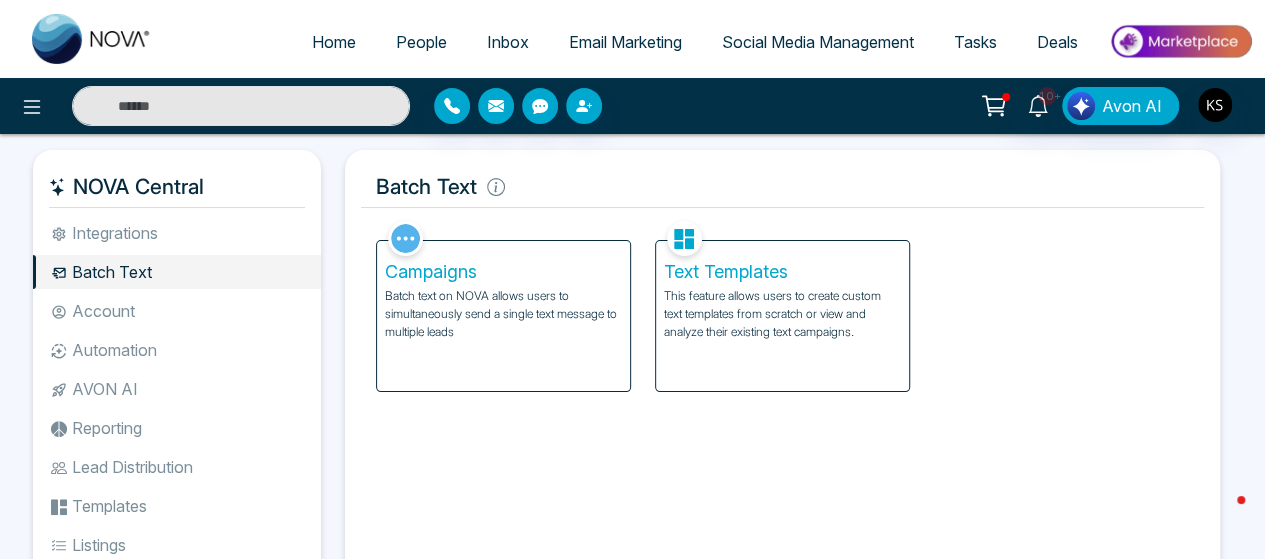 click on "Batch text on NOVA allows users to simultaneously send a single text message to multiple leads" at bounding box center (503, 314) 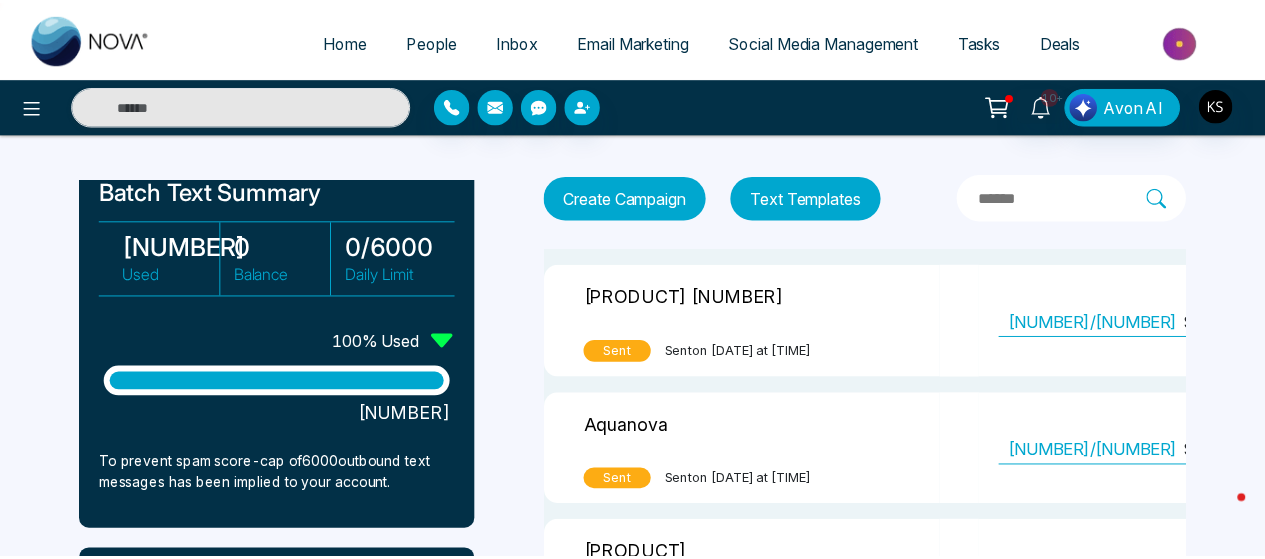 scroll, scrollTop: 362, scrollLeft: 0, axis: vertical 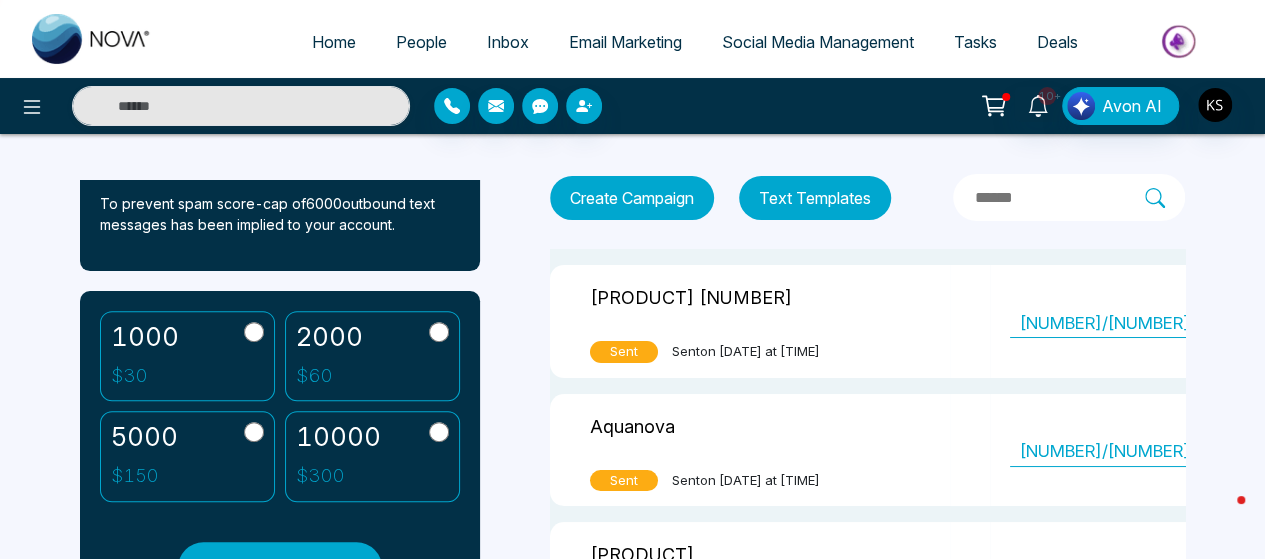 click on "1000 $ 30" at bounding box center (187, 356) 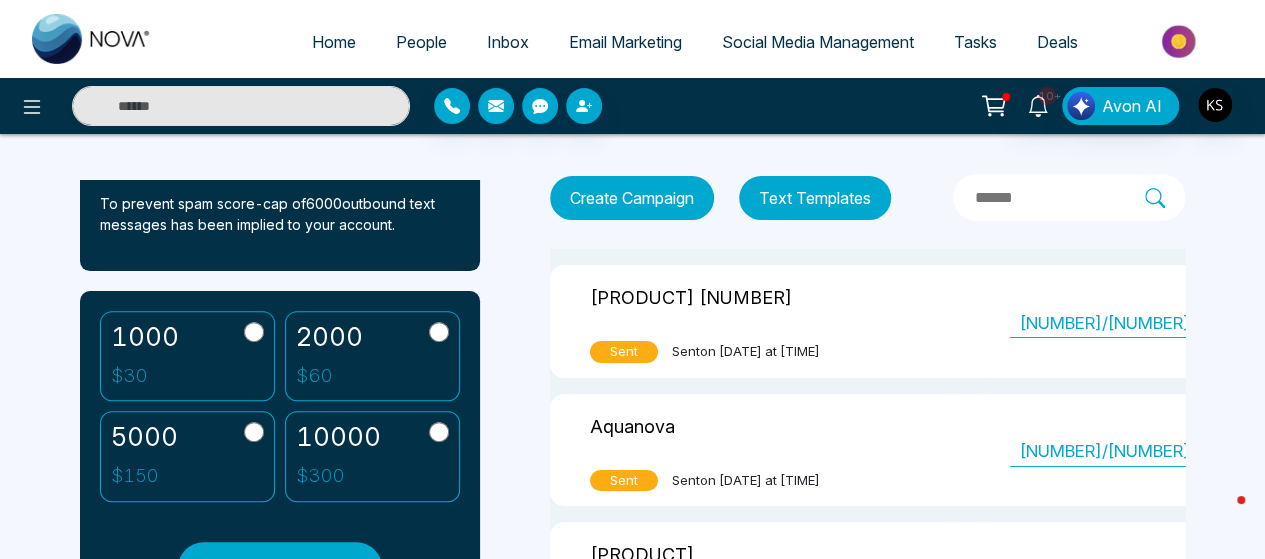 scroll, scrollTop: 554, scrollLeft: 0, axis: vertical 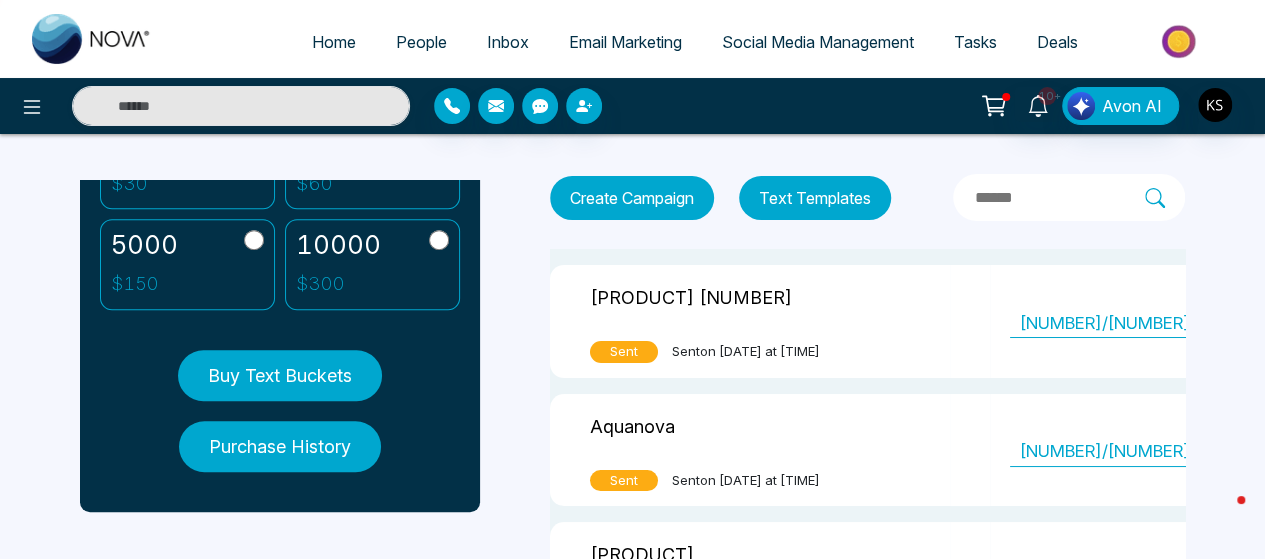 click on "Buy Text Buckets" at bounding box center (280, 375) 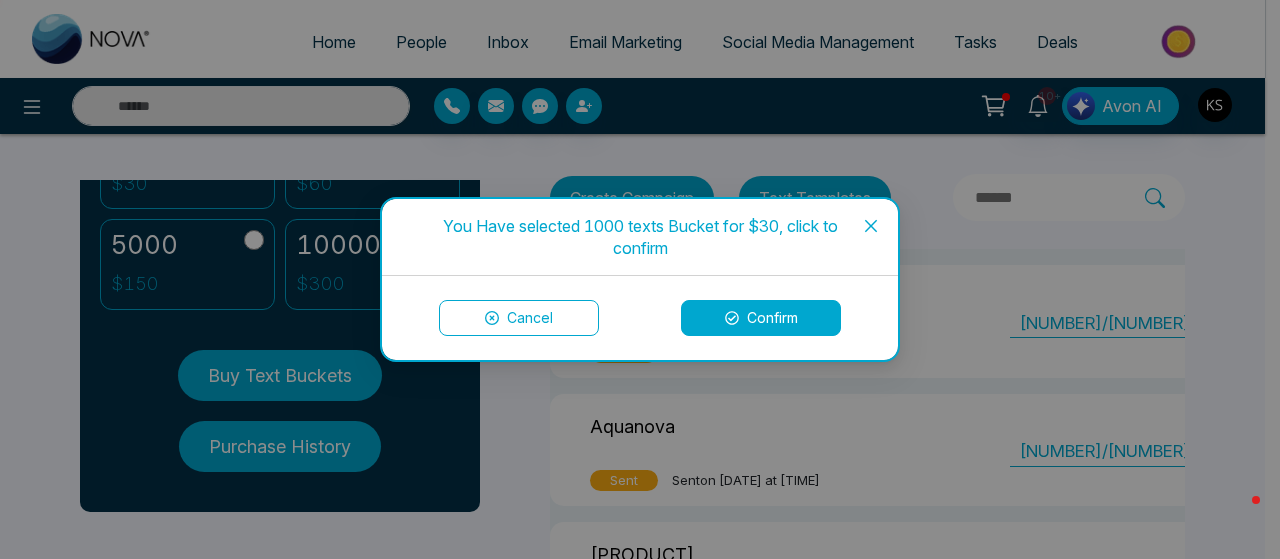 click on "Confirm" at bounding box center [761, 318] 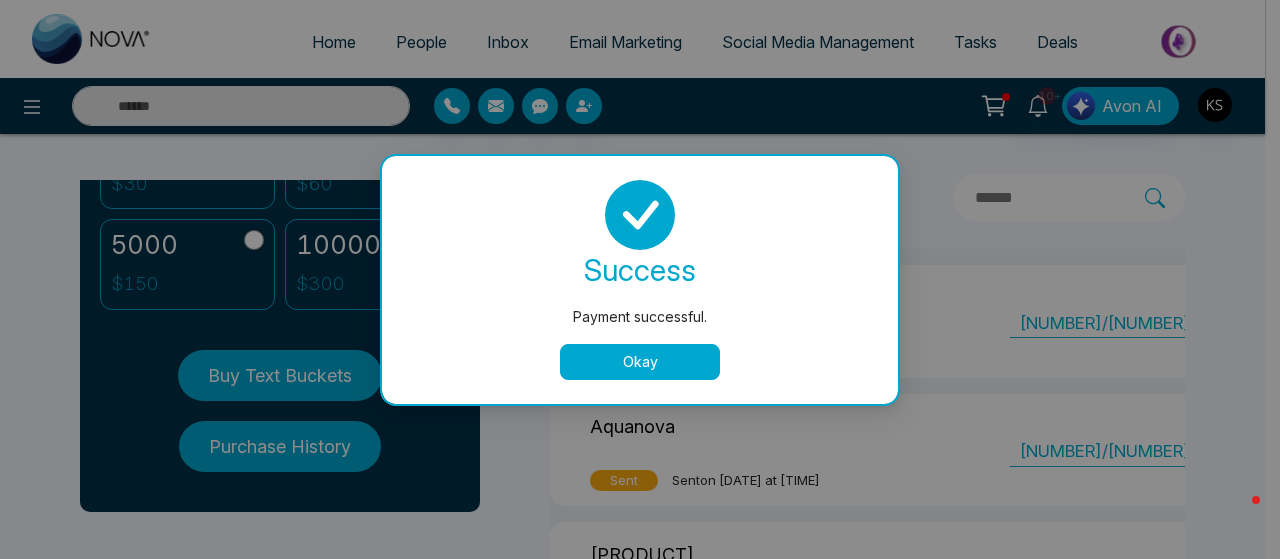 click on "Okay" at bounding box center [640, 362] 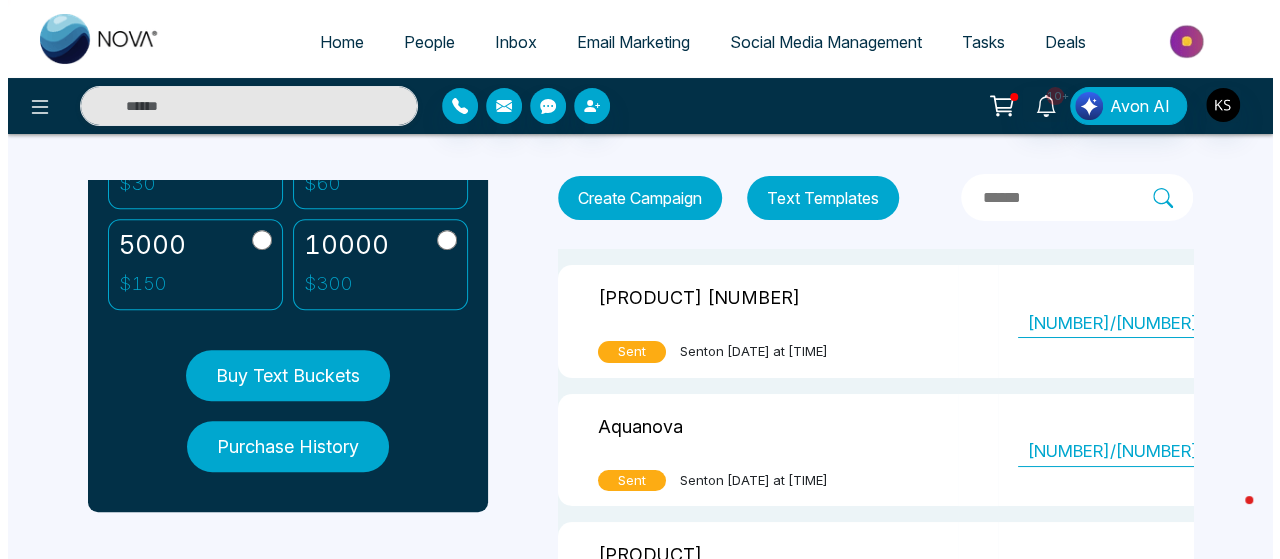 scroll, scrollTop: 334, scrollLeft: 0, axis: vertical 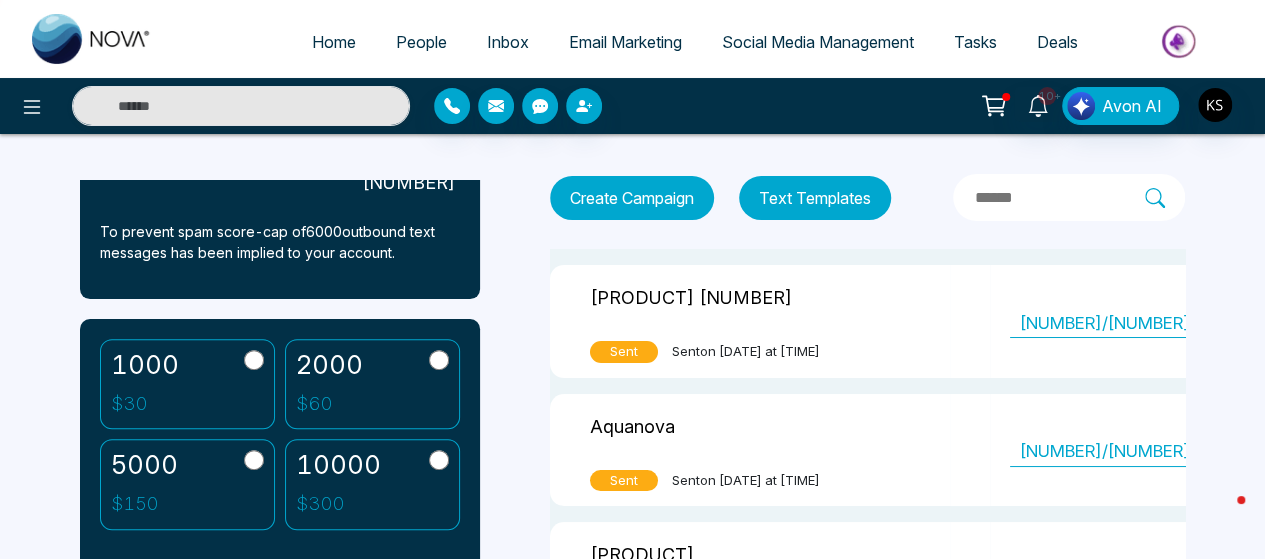 click on "Create Campaign" at bounding box center [632, 198] 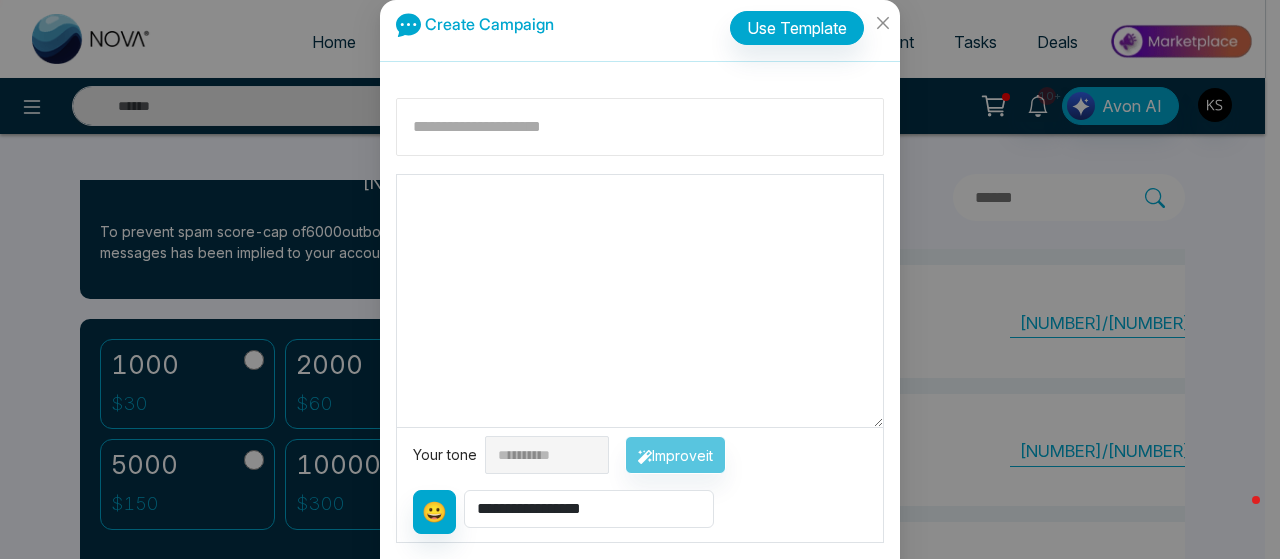 click at bounding box center [640, 127] 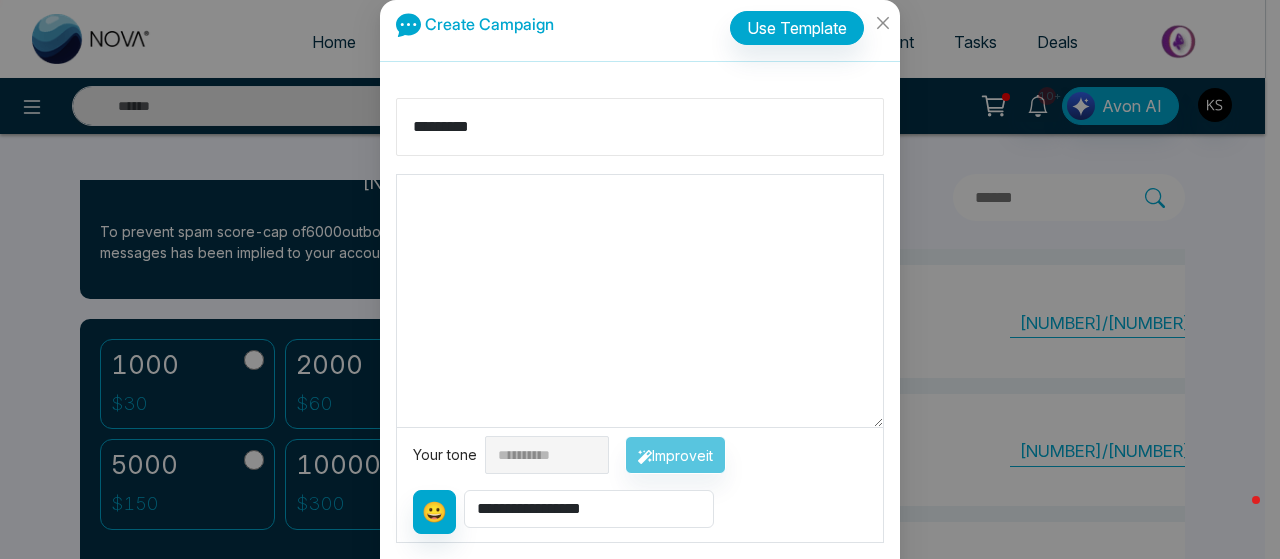 type on "*********" 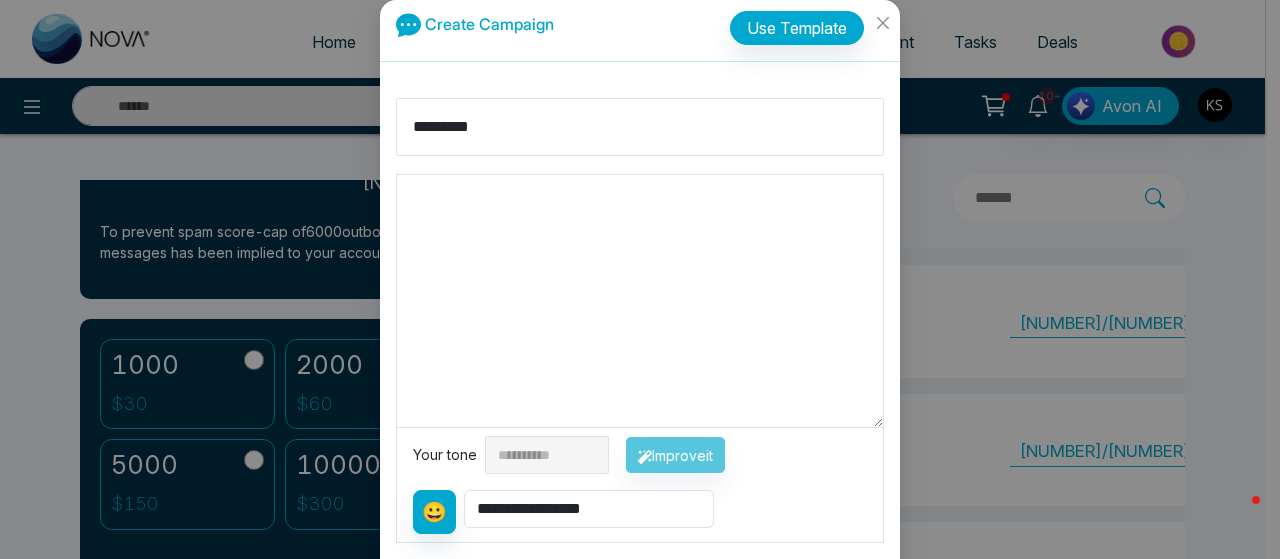 click at bounding box center (640, 301) 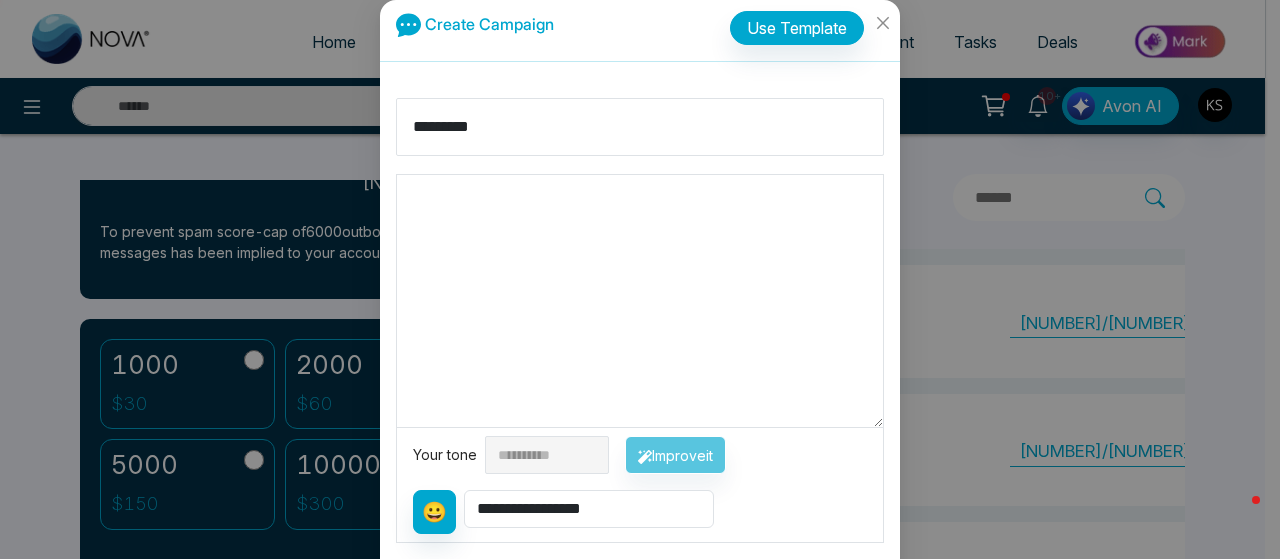 paste on "**********" 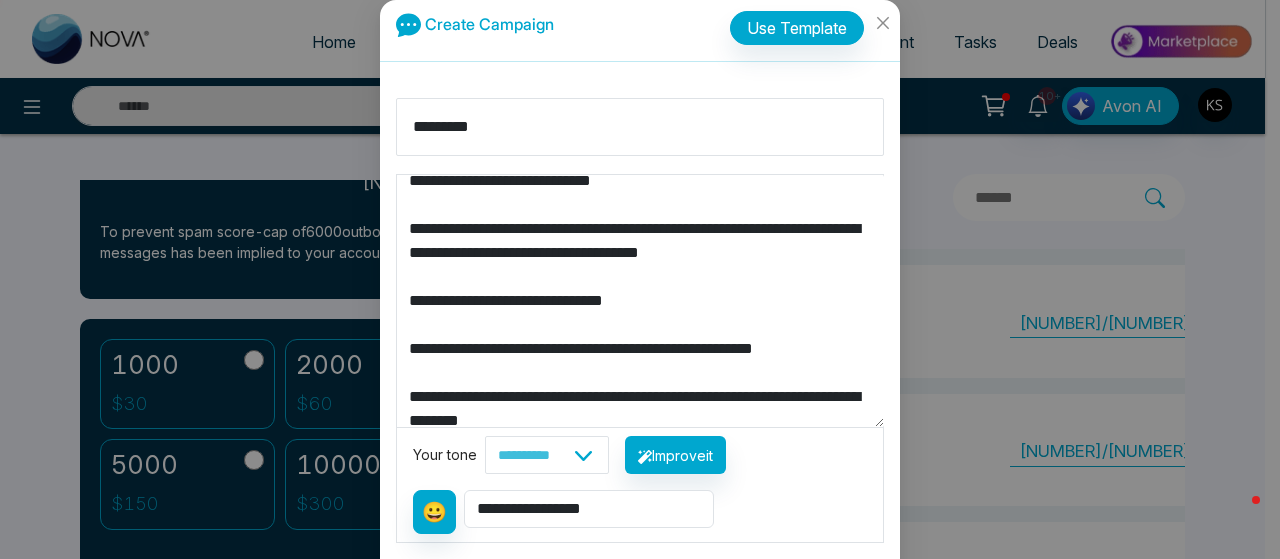 scroll, scrollTop: 120, scrollLeft: 0, axis: vertical 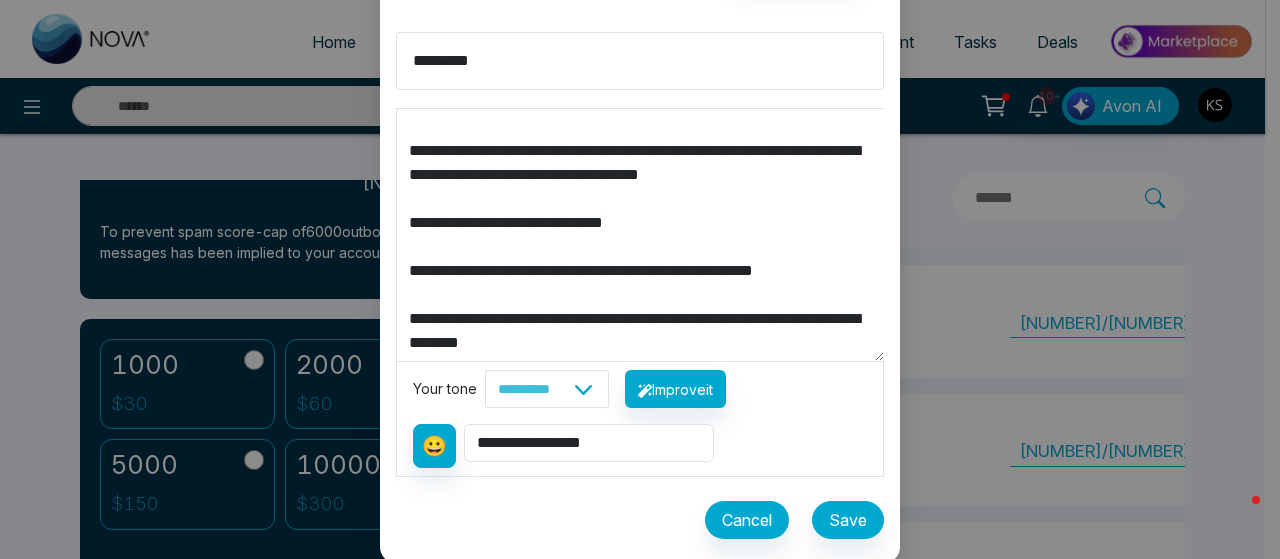 type on "**********" 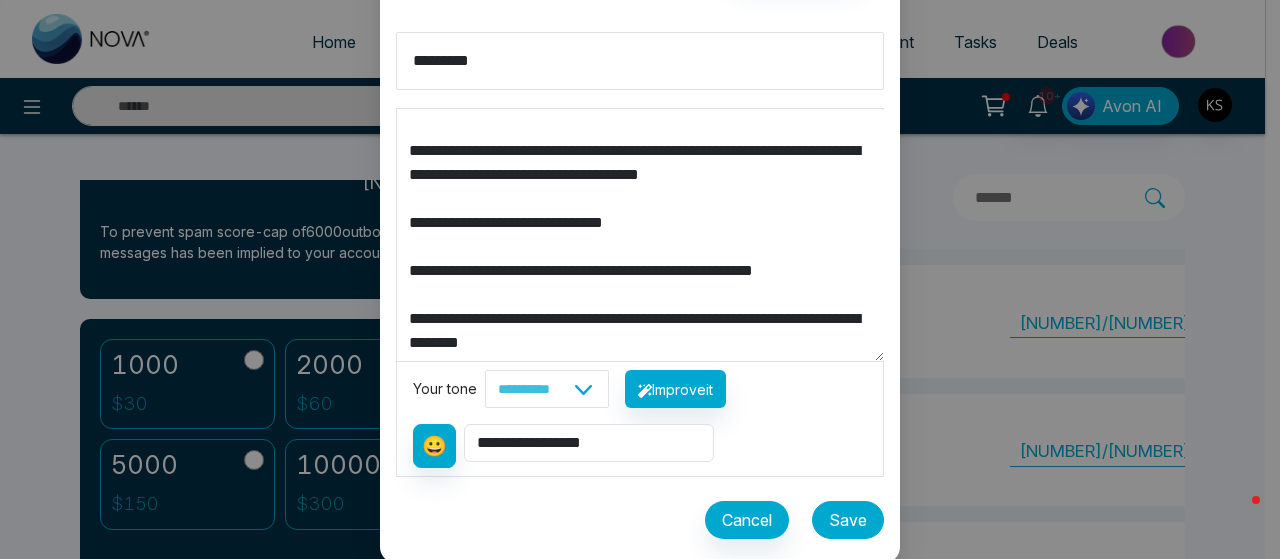 click on "Save" at bounding box center [848, 520] 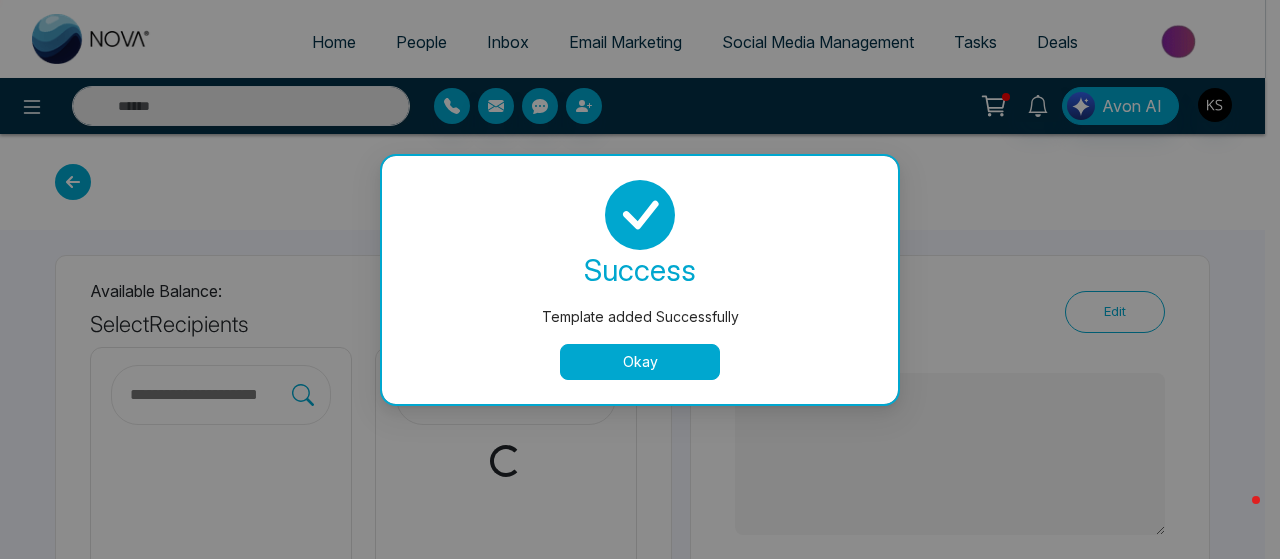 click on "Okay" at bounding box center (640, 362) 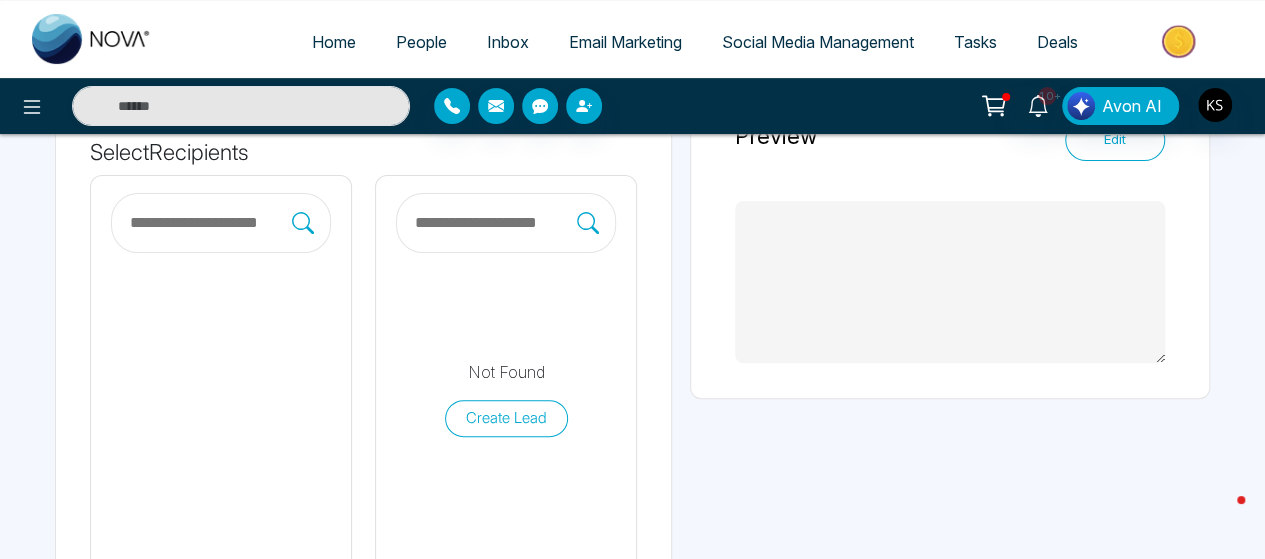 scroll, scrollTop: 173, scrollLeft: 0, axis: vertical 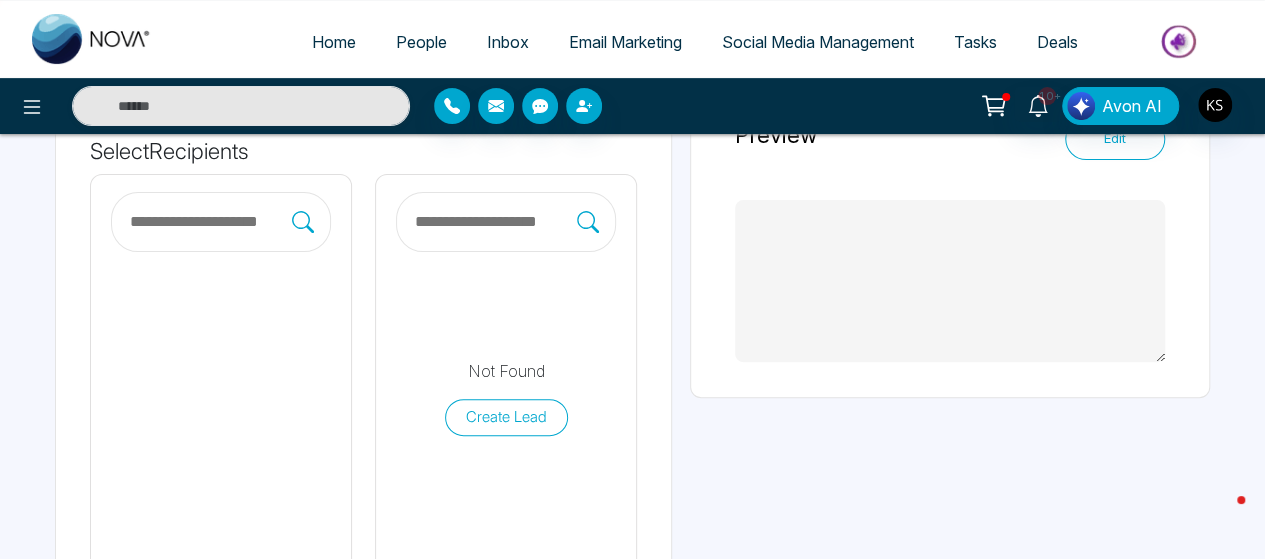 type on "**********" 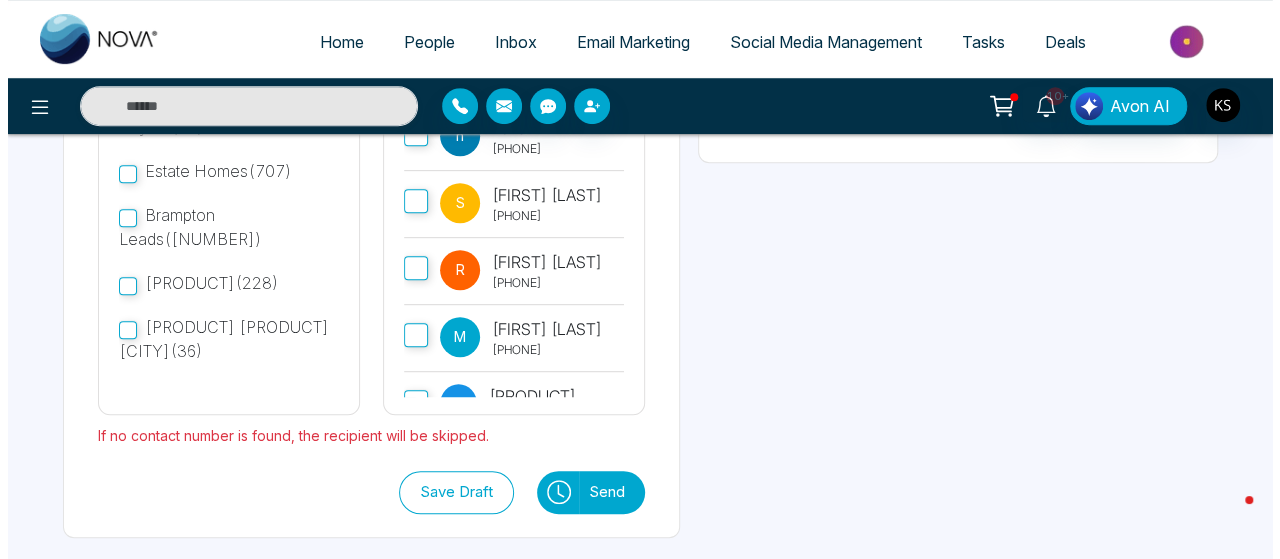 scroll, scrollTop: 408, scrollLeft: 0, axis: vertical 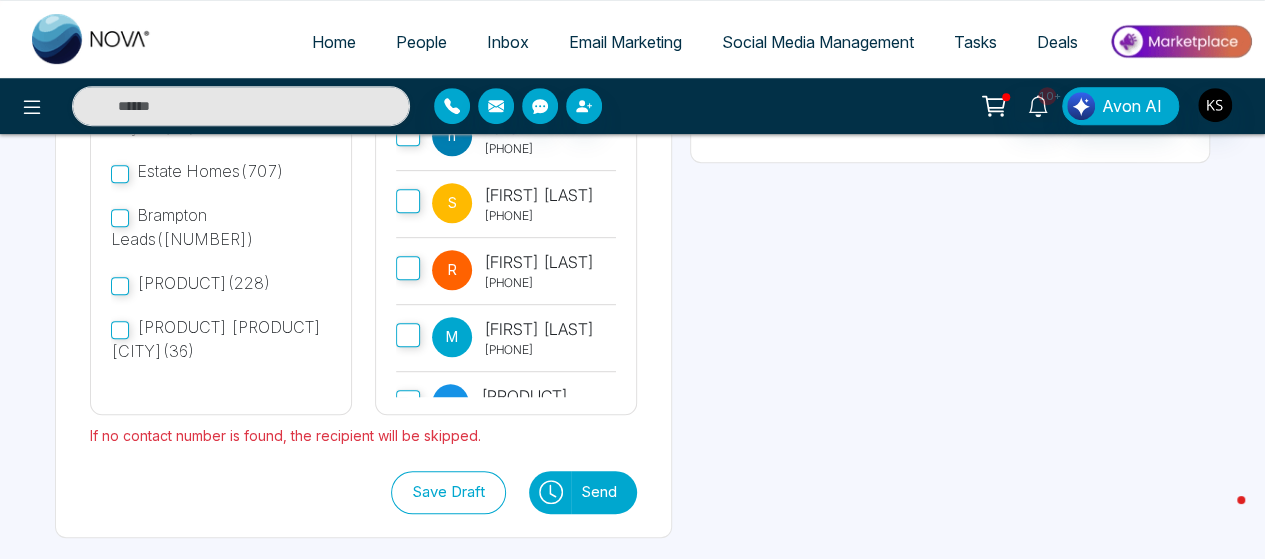 click 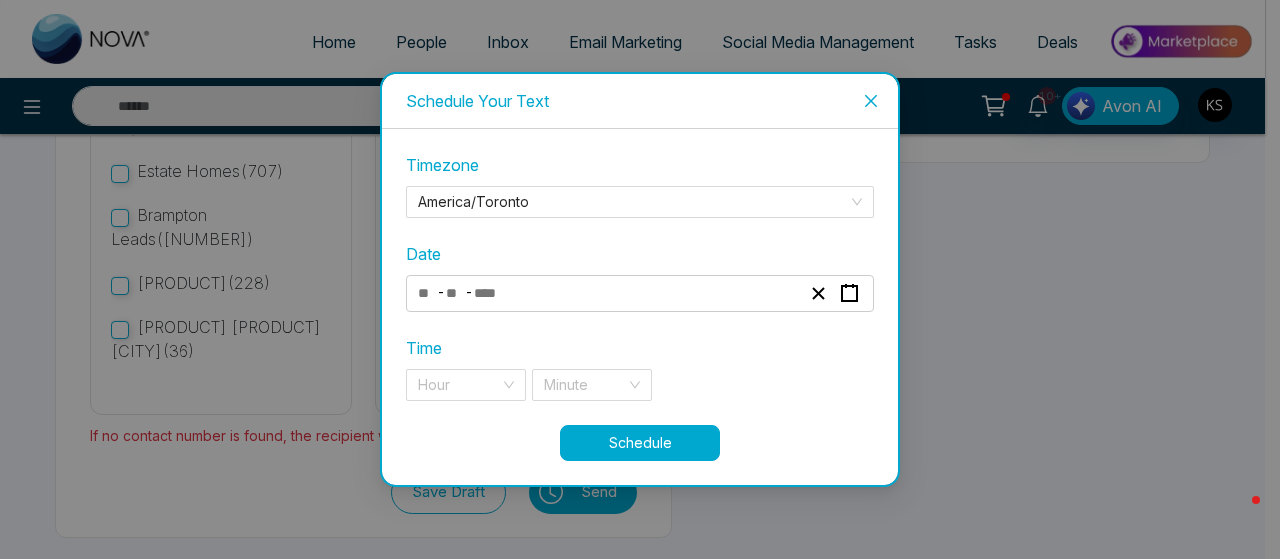 click on "- -" at bounding box center (609, 293) 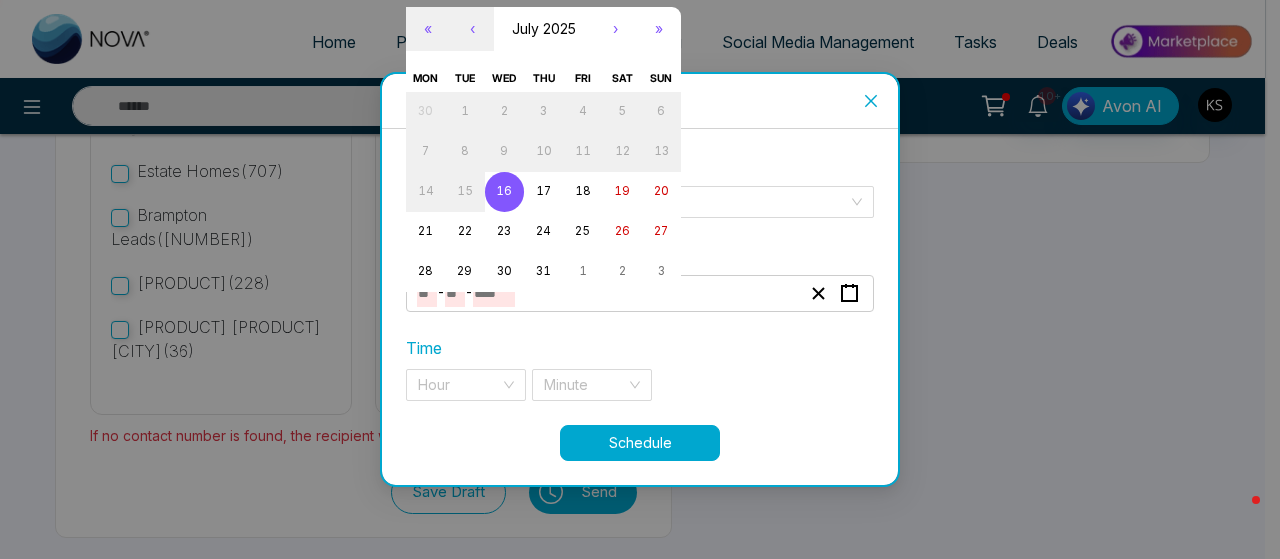 click on "16" at bounding box center [504, 191] 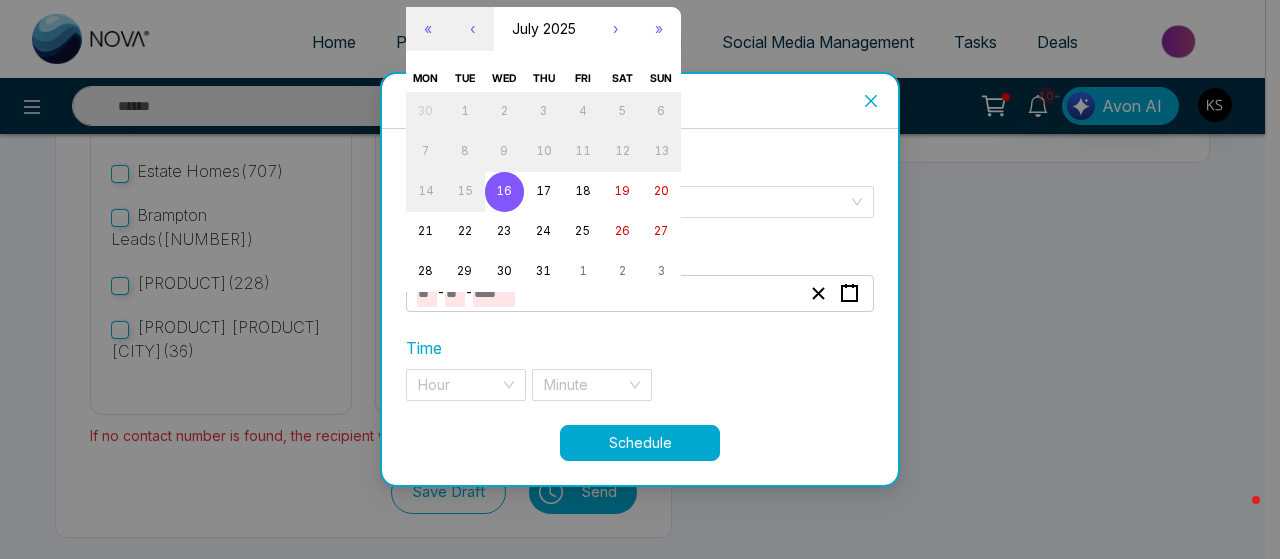 type on "*" 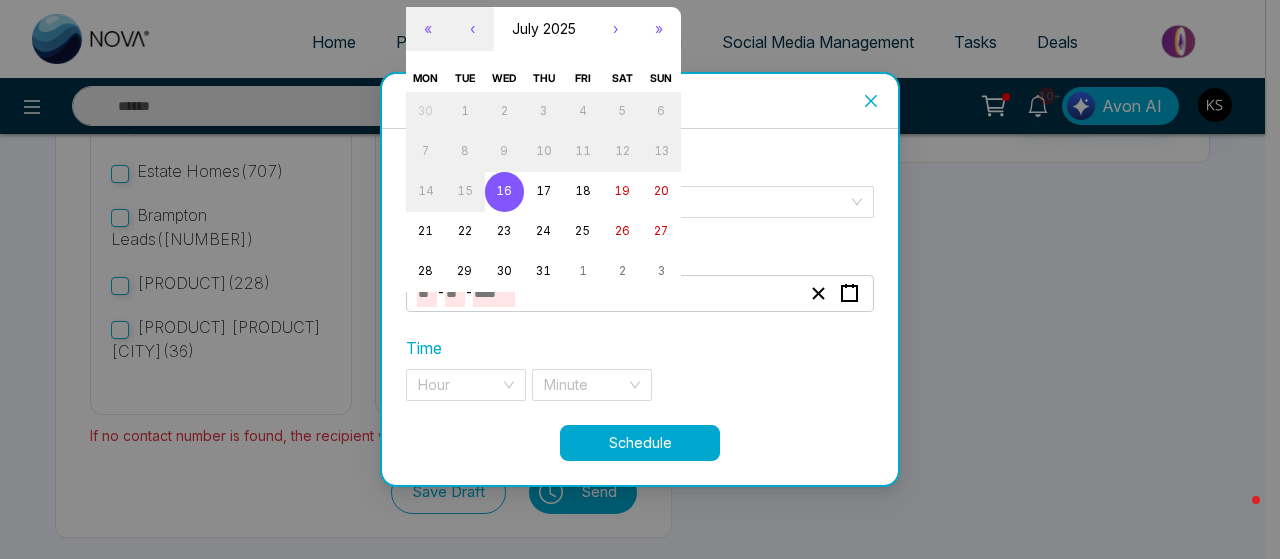 type on "**" 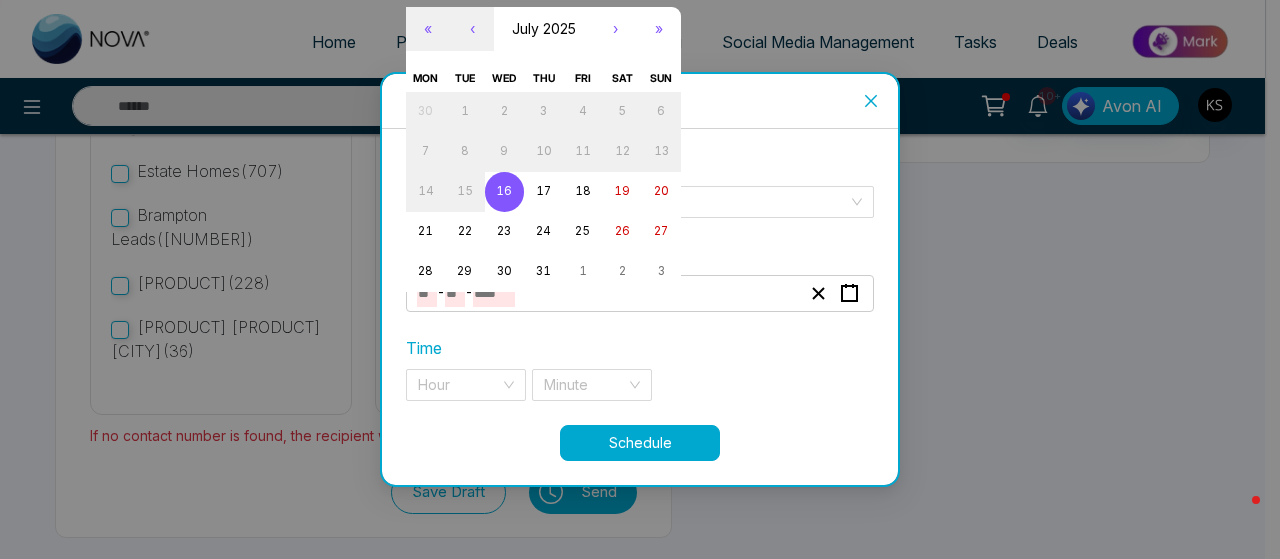 type on "****" 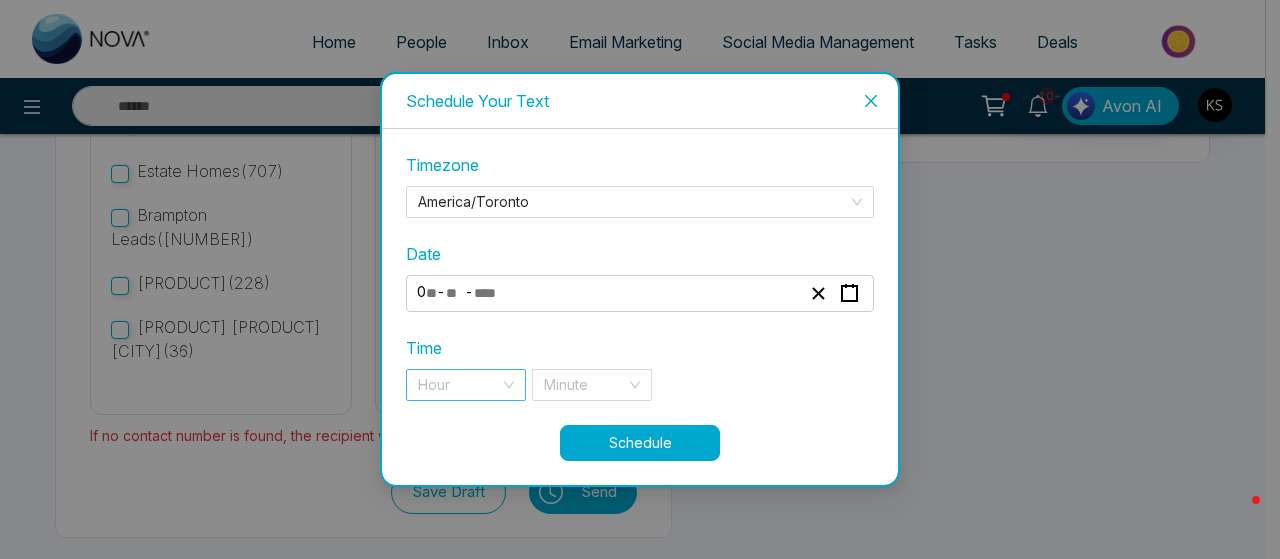click at bounding box center [459, 385] 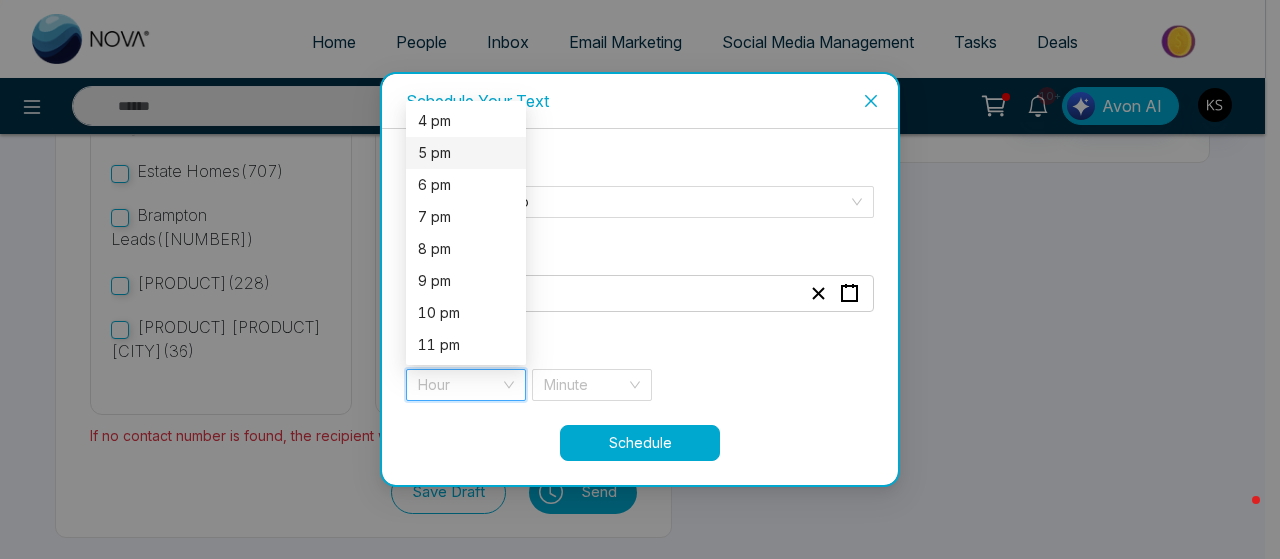click on "5 pm" at bounding box center [466, 153] 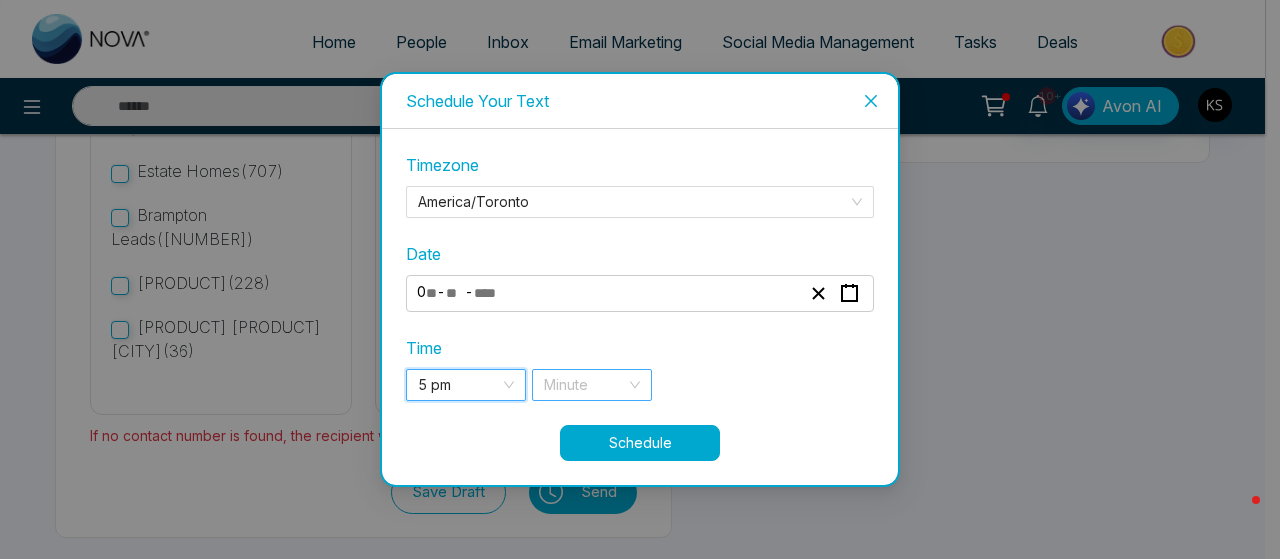 click at bounding box center [585, 385] 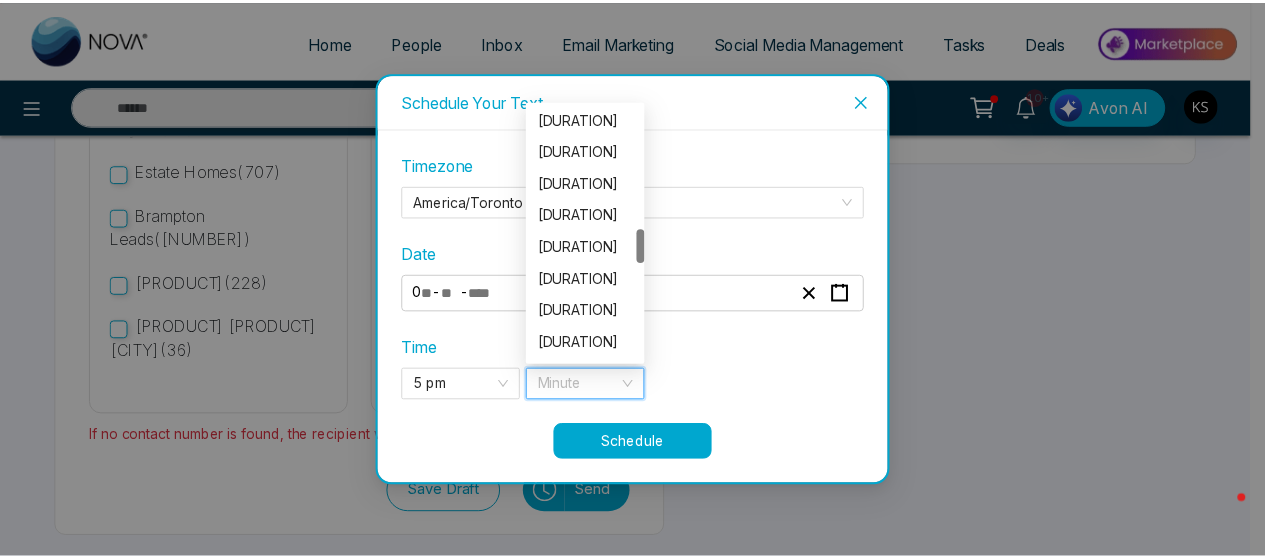 scroll, scrollTop: 929, scrollLeft: 0, axis: vertical 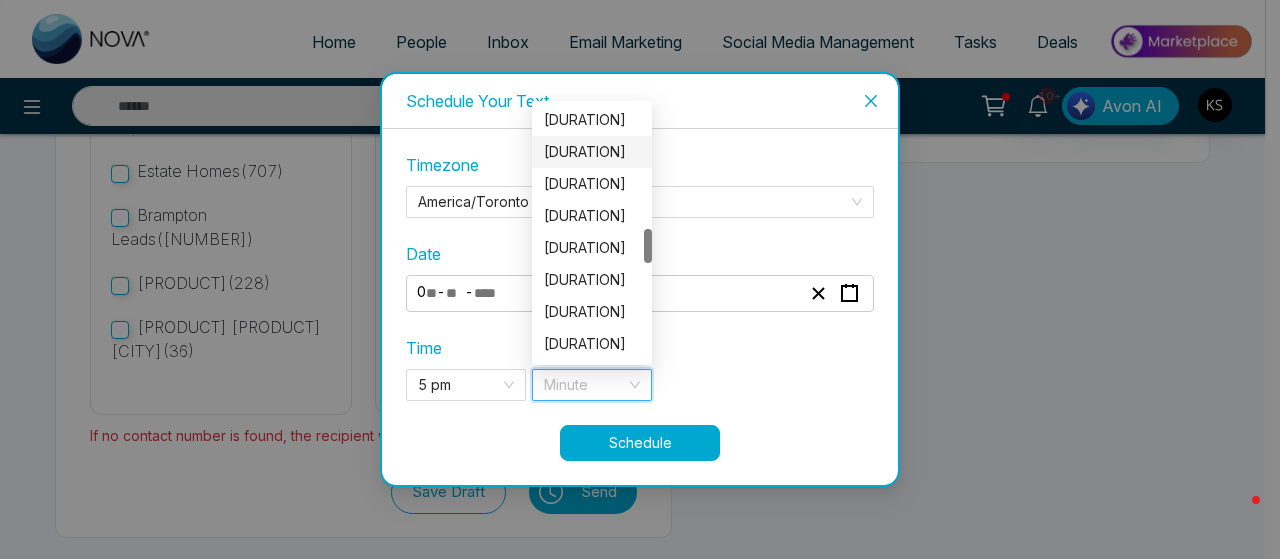 click on "[DURATION]" at bounding box center (592, 152) 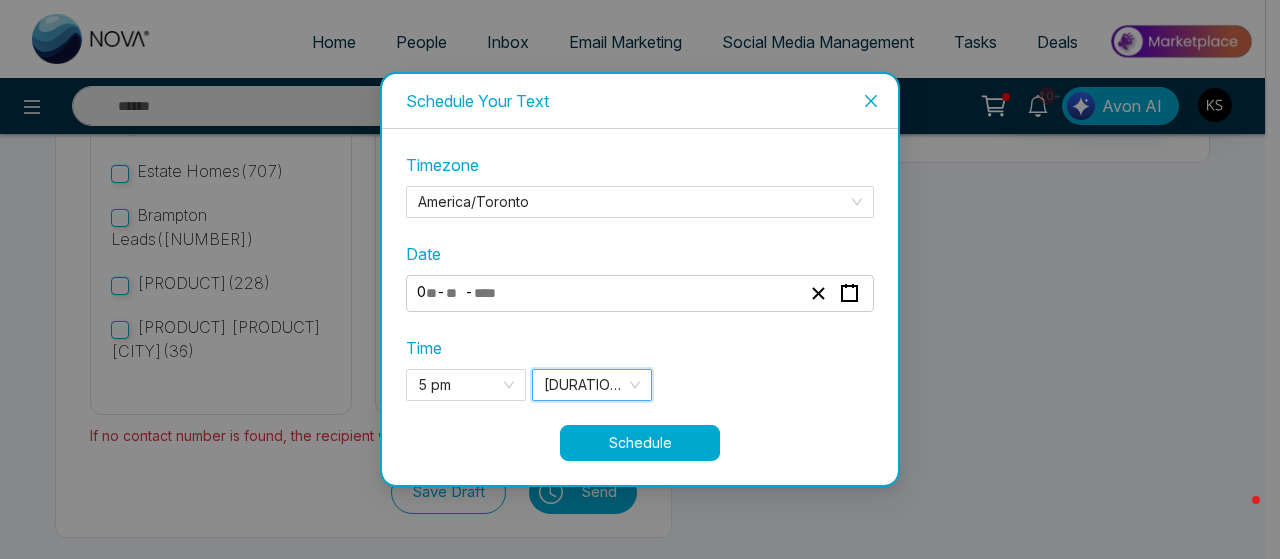 click on "Schedule" at bounding box center (640, 443) 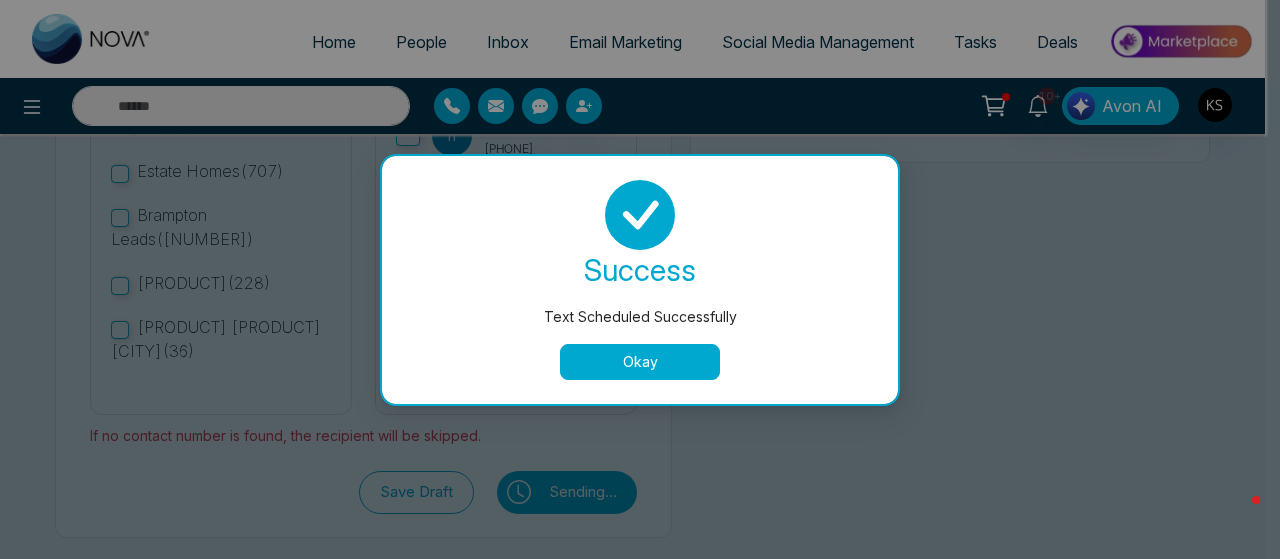 click on "Okay" at bounding box center (640, 362) 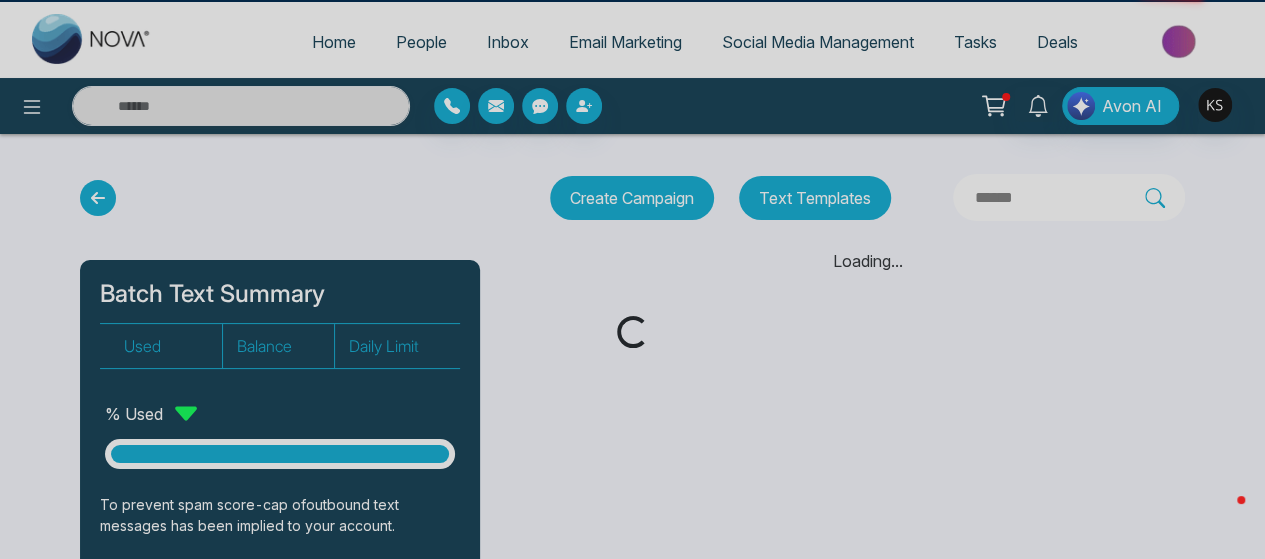 scroll, scrollTop: 0, scrollLeft: 0, axis: both 